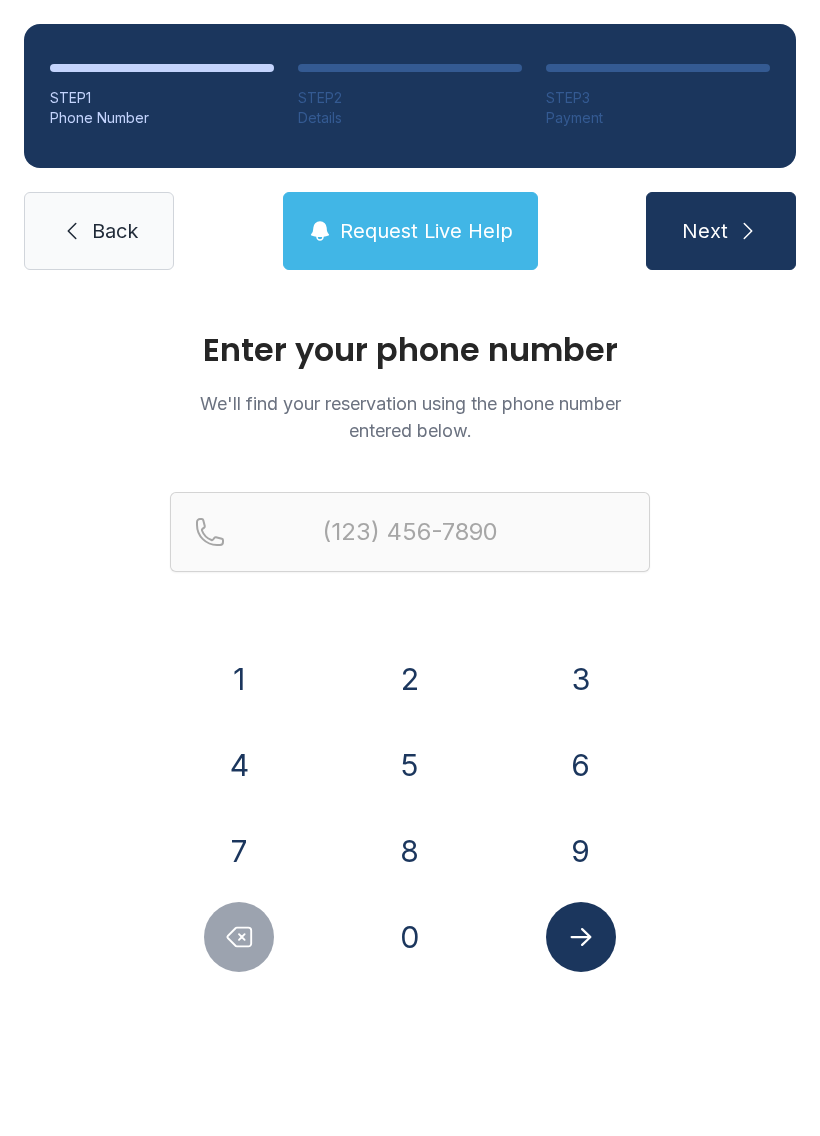 scroll, scrollTop: 0, scrollLeft: 0, axis: both 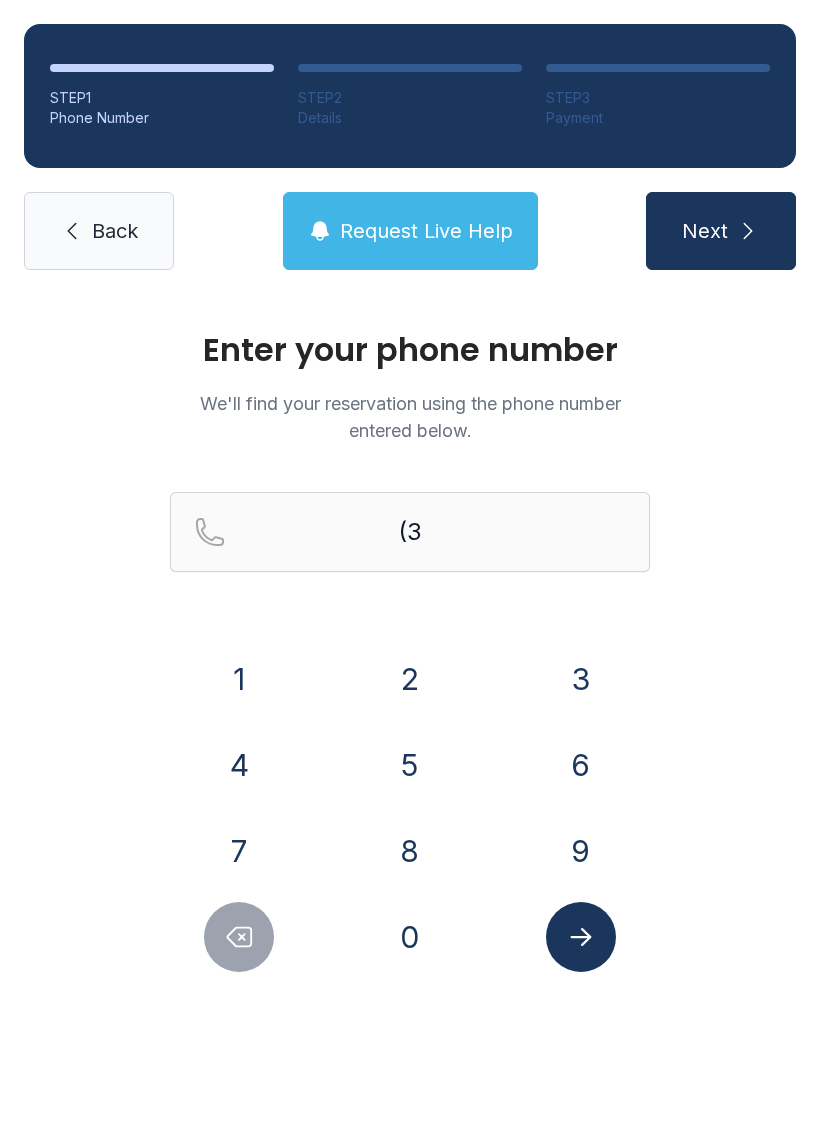 click on "1" at bounding box center [239, 679] 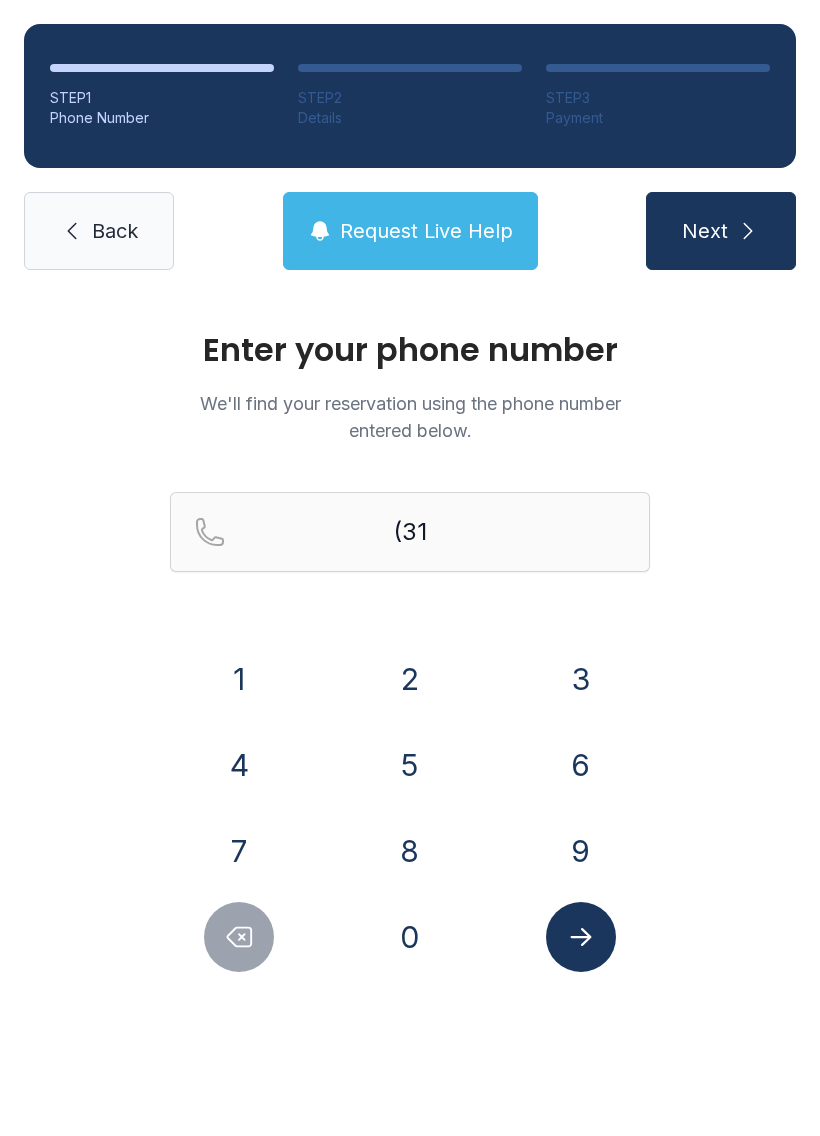 click on "6" at bounding box center [239, 679] 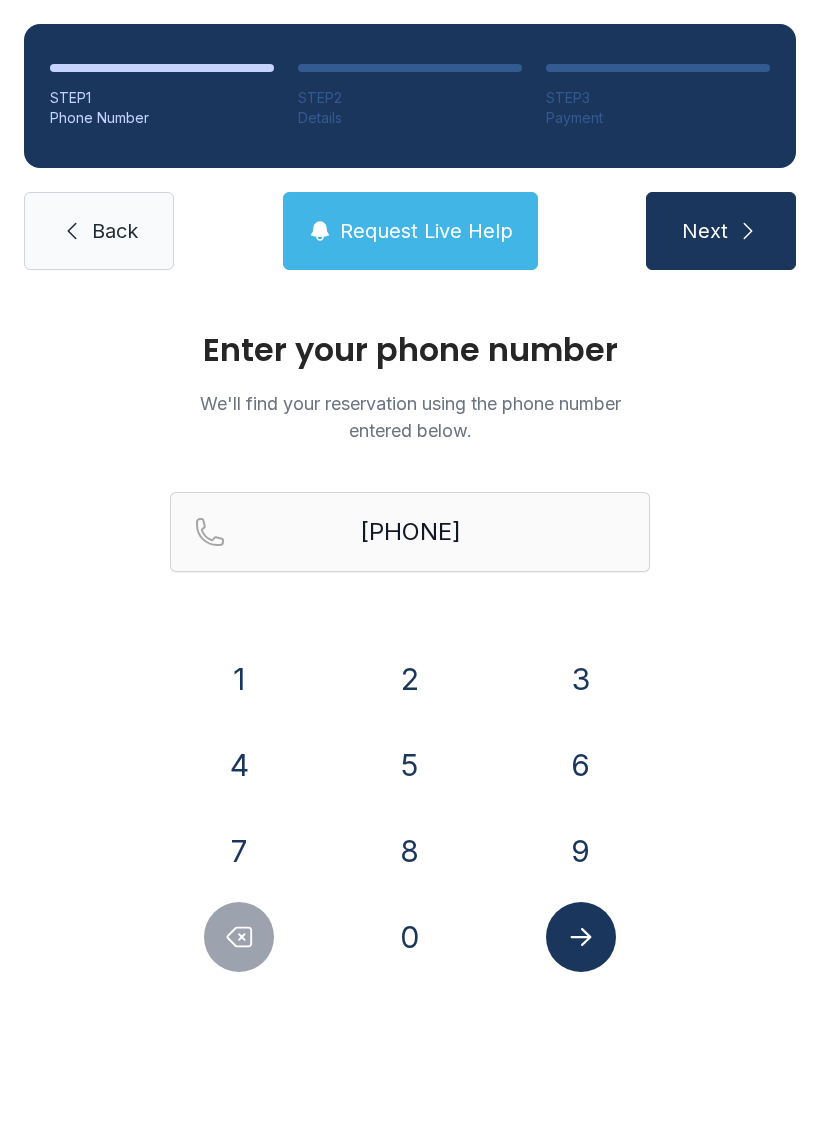 click on "2" at bounding box center (239, 679) 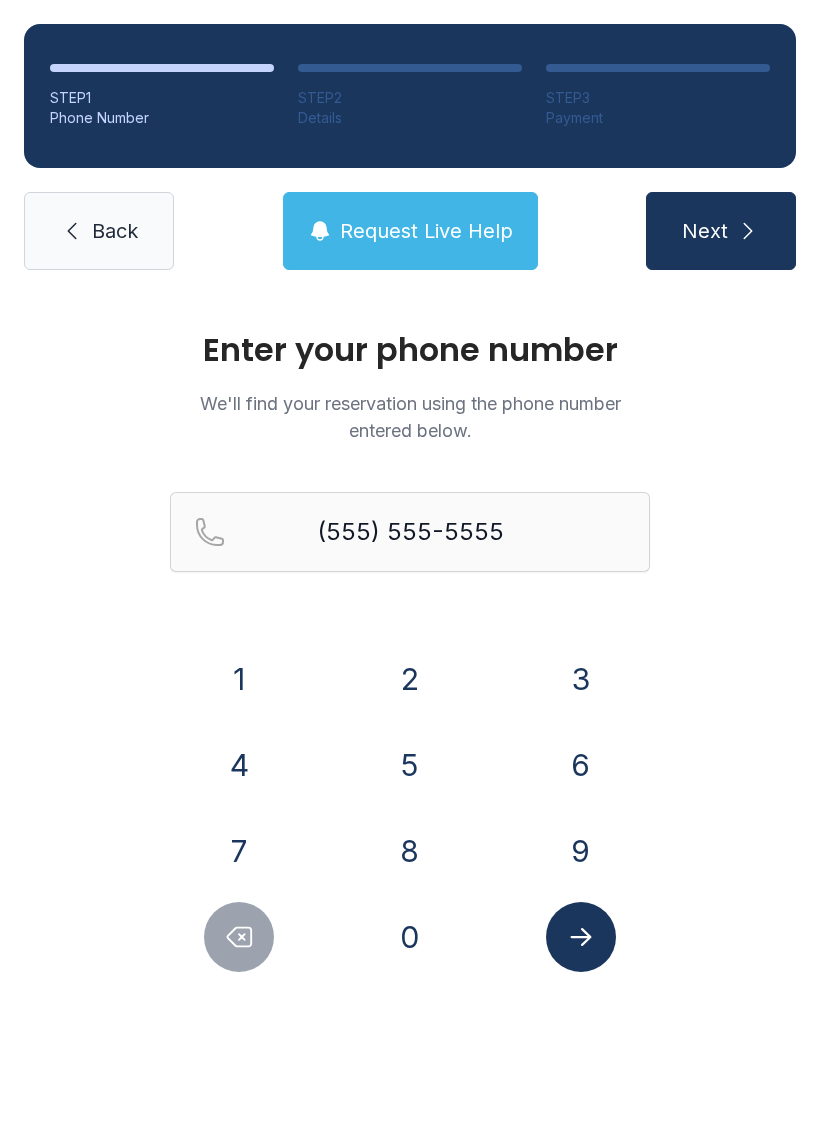 click at bounding box center (581, 937) 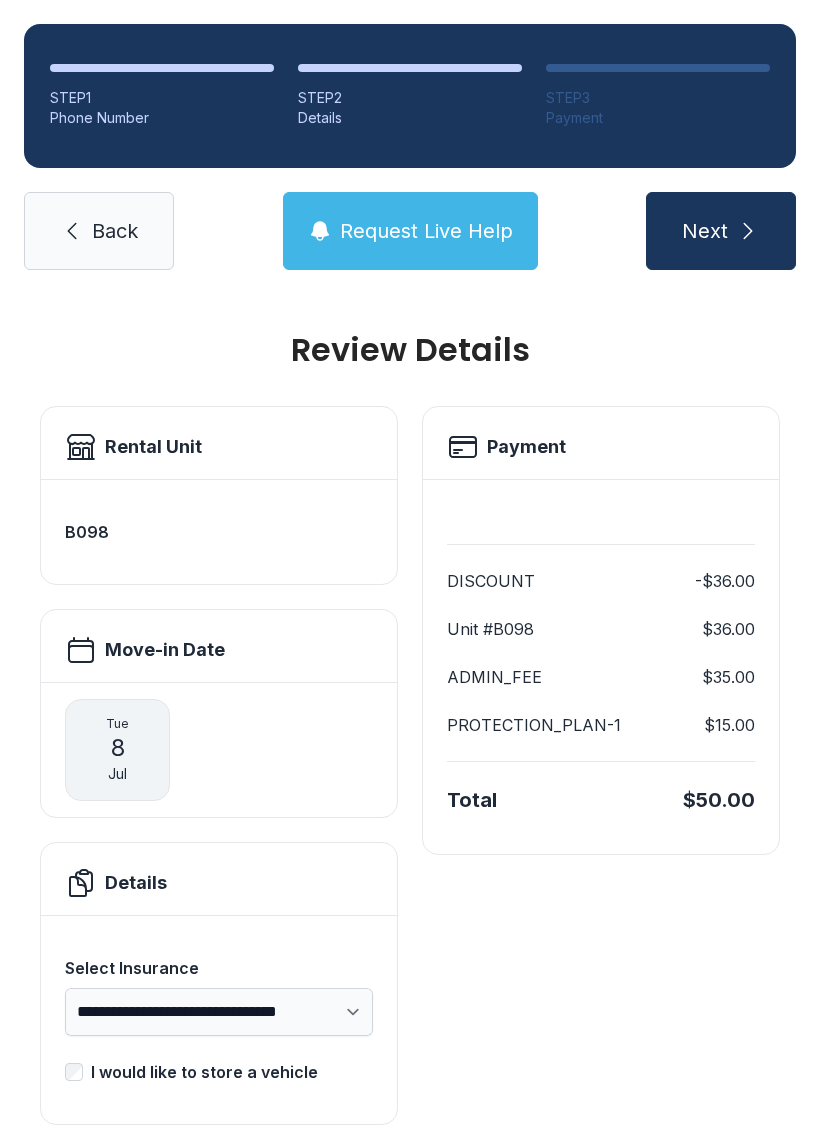 click on "**********" at bounding box center (410, 749) 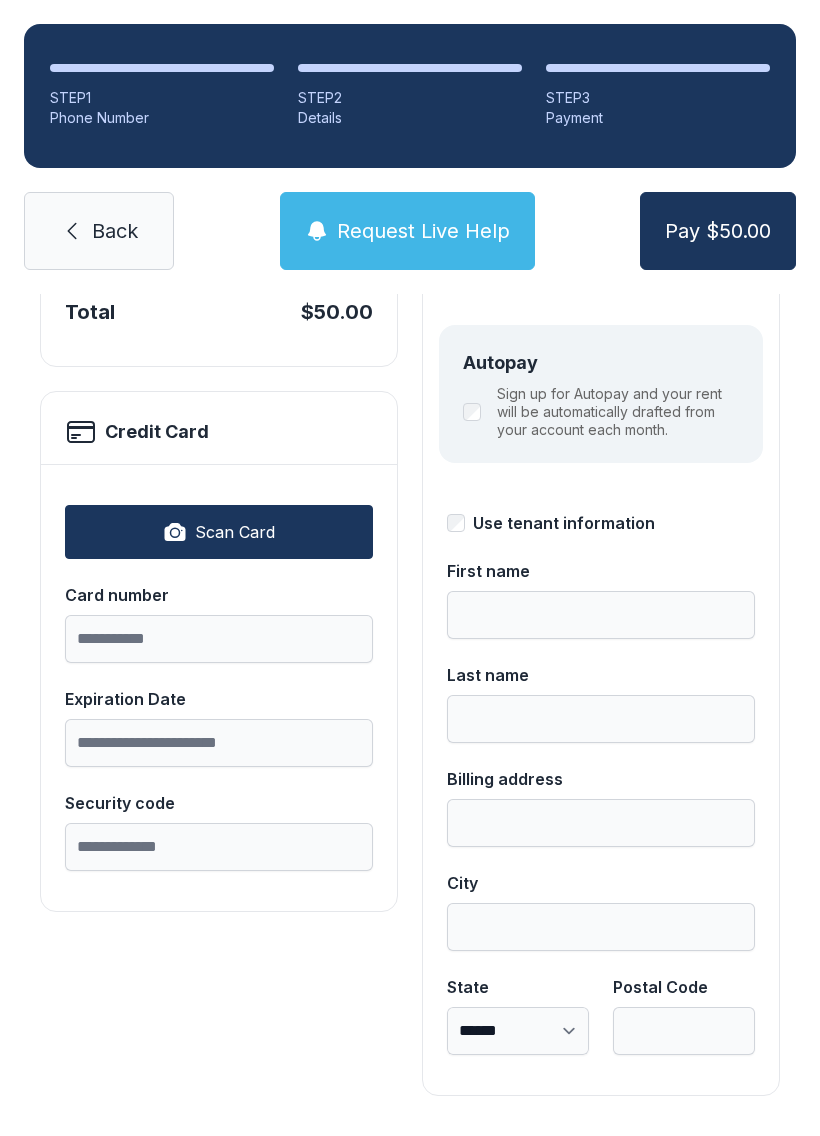 scroll, scrollTop: 218, scrollLeft: 0, axis: vertical 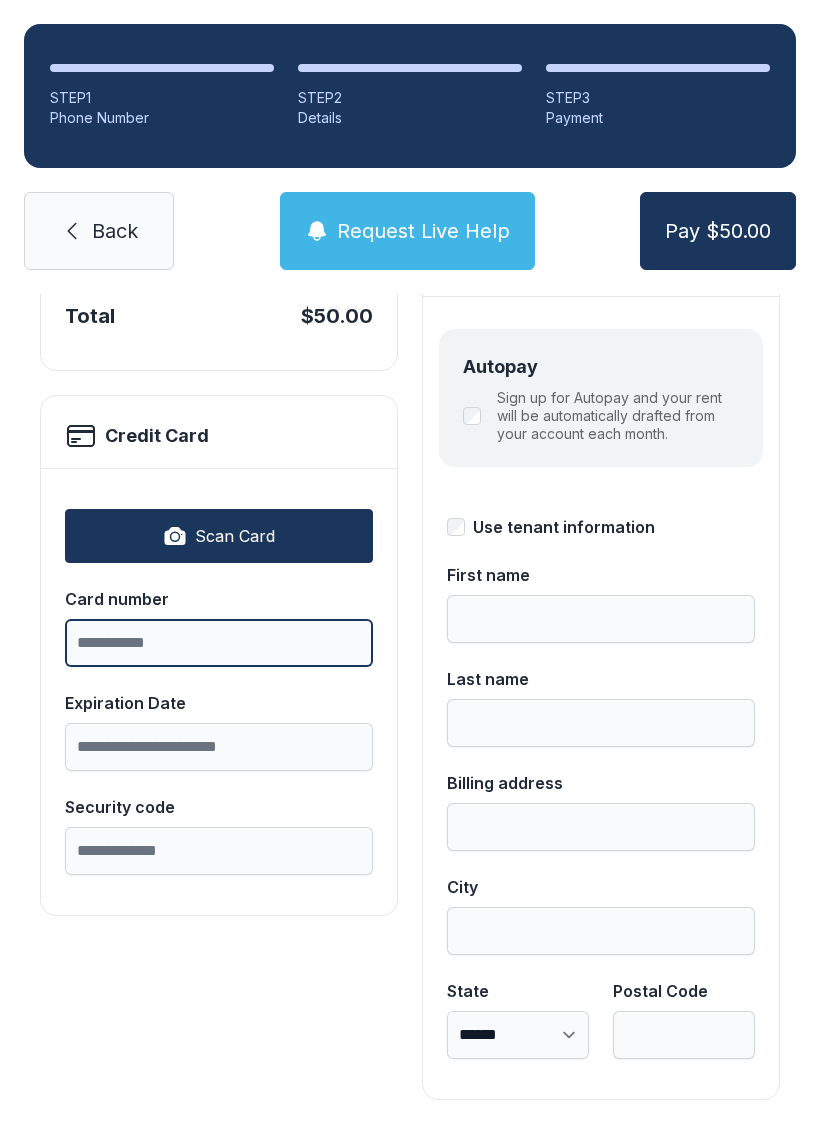 click on "Card number" at bounding box center [219, 643] 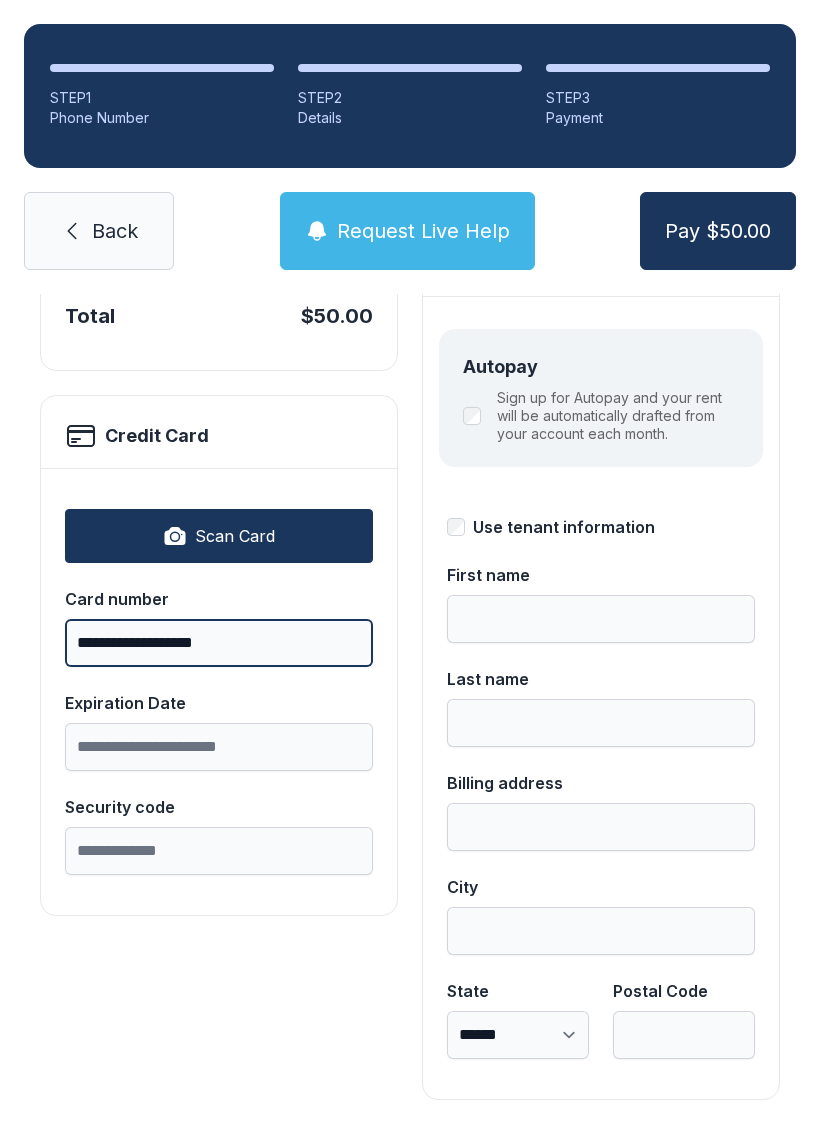 type on "**********" 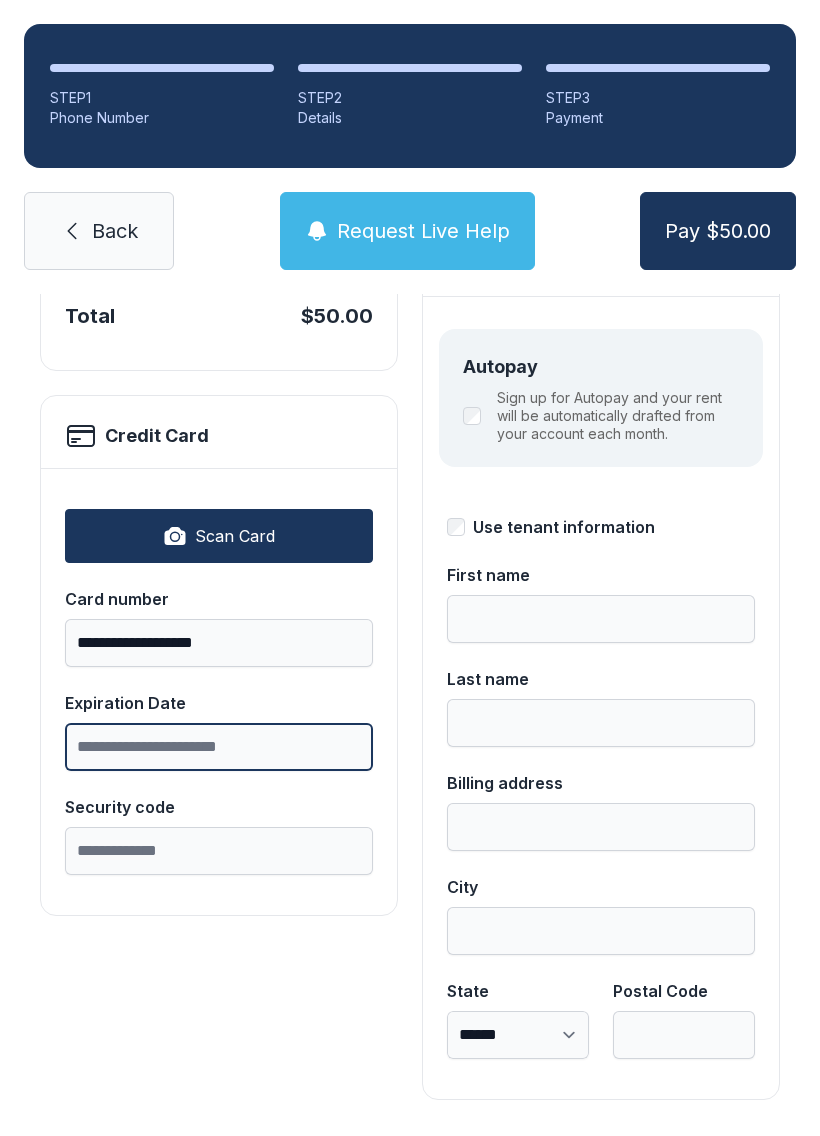 click on "Expiration Date" at bounding box center [219, 747] 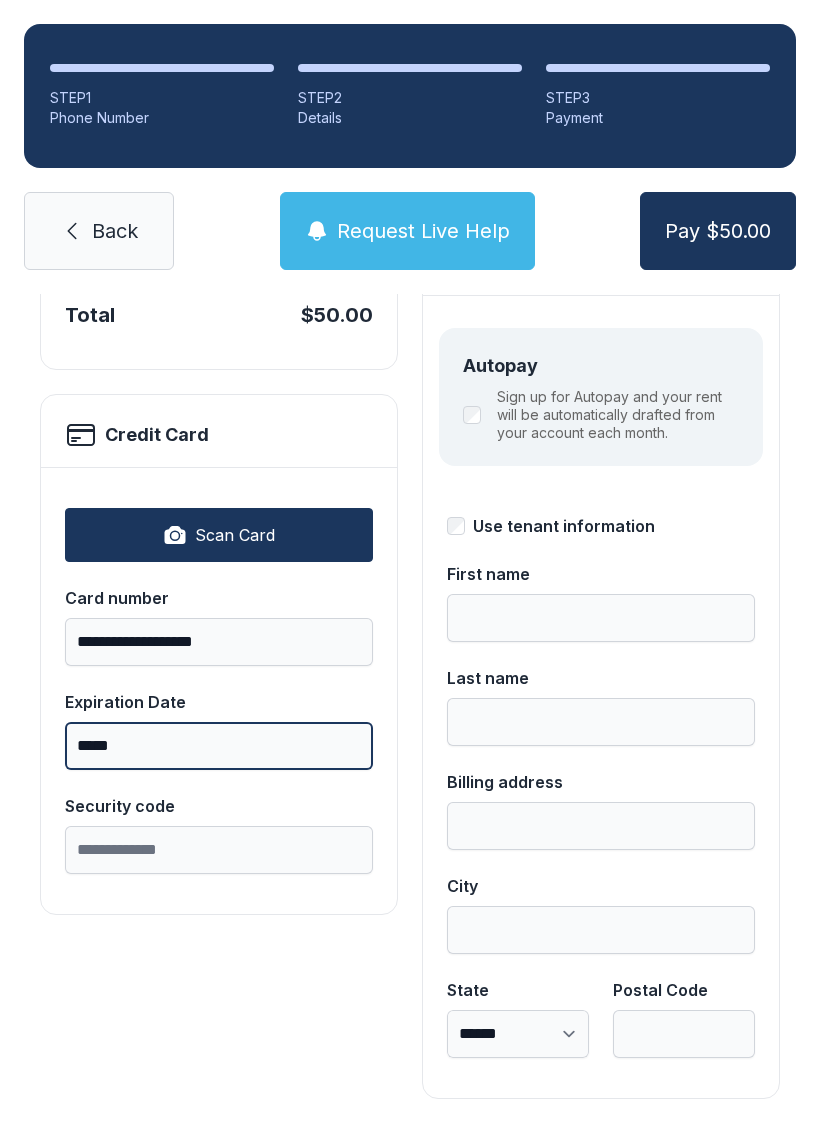 scroll, scrollTop: 218, scrollLeft: 0, axis: vertical 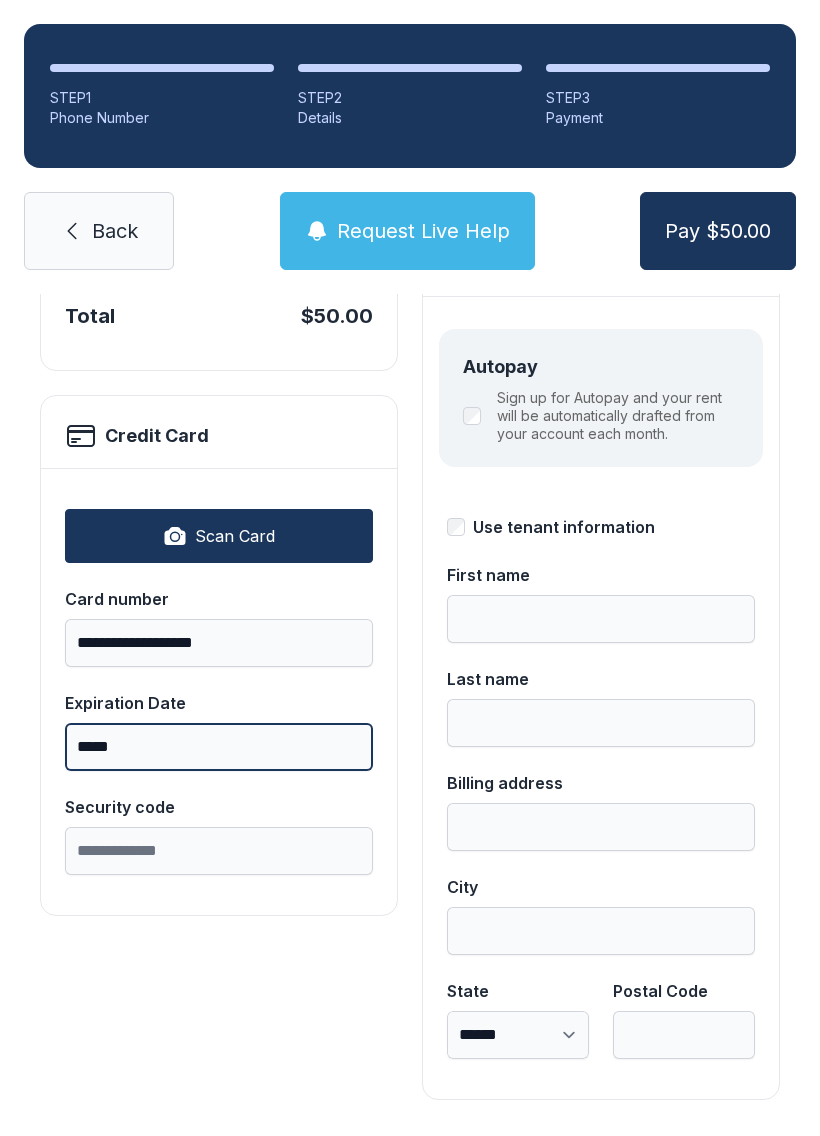 type on "*****" 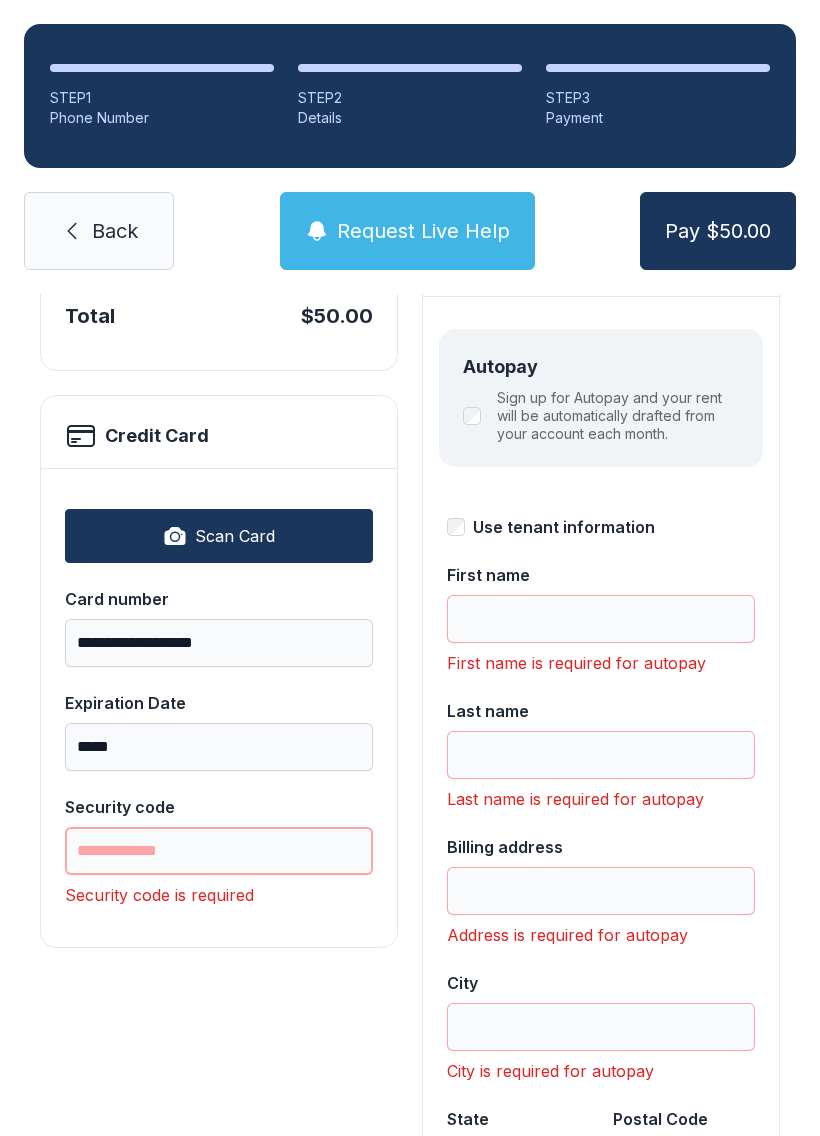 scroll, scrollTop: 44, scrollLeft: 0, axis: vertical 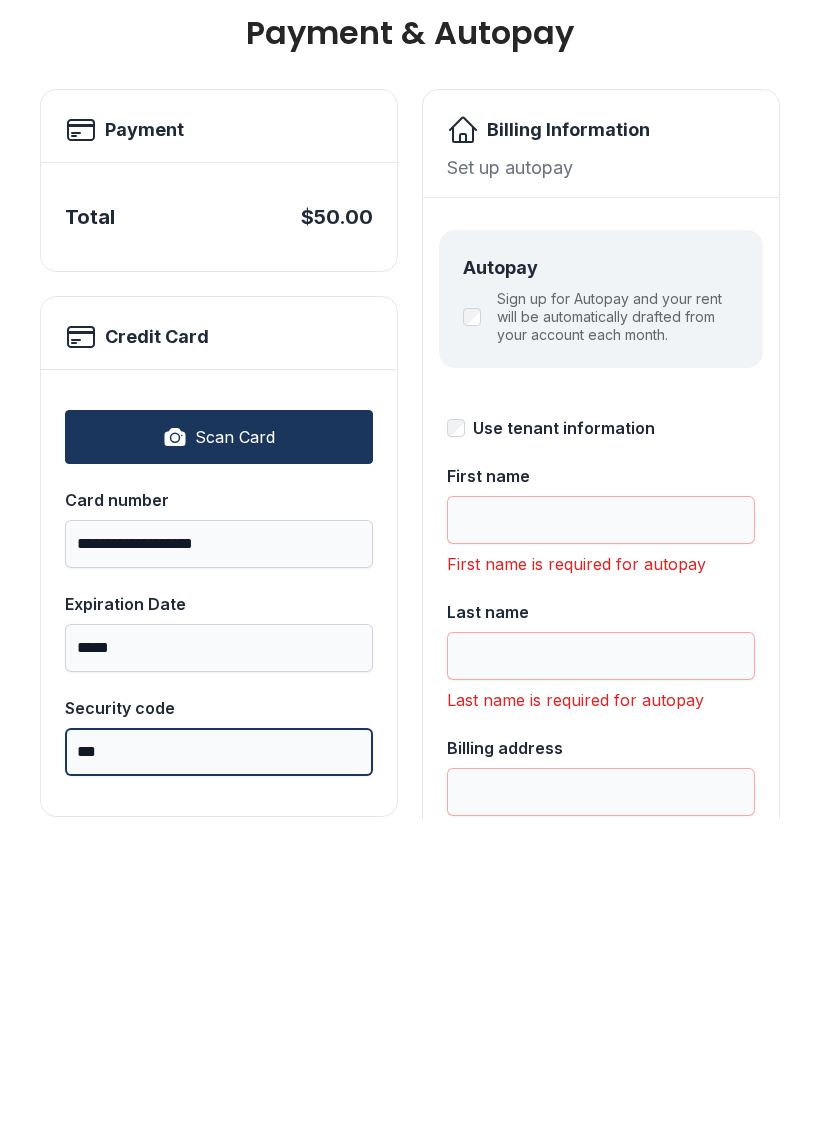 type on "***" 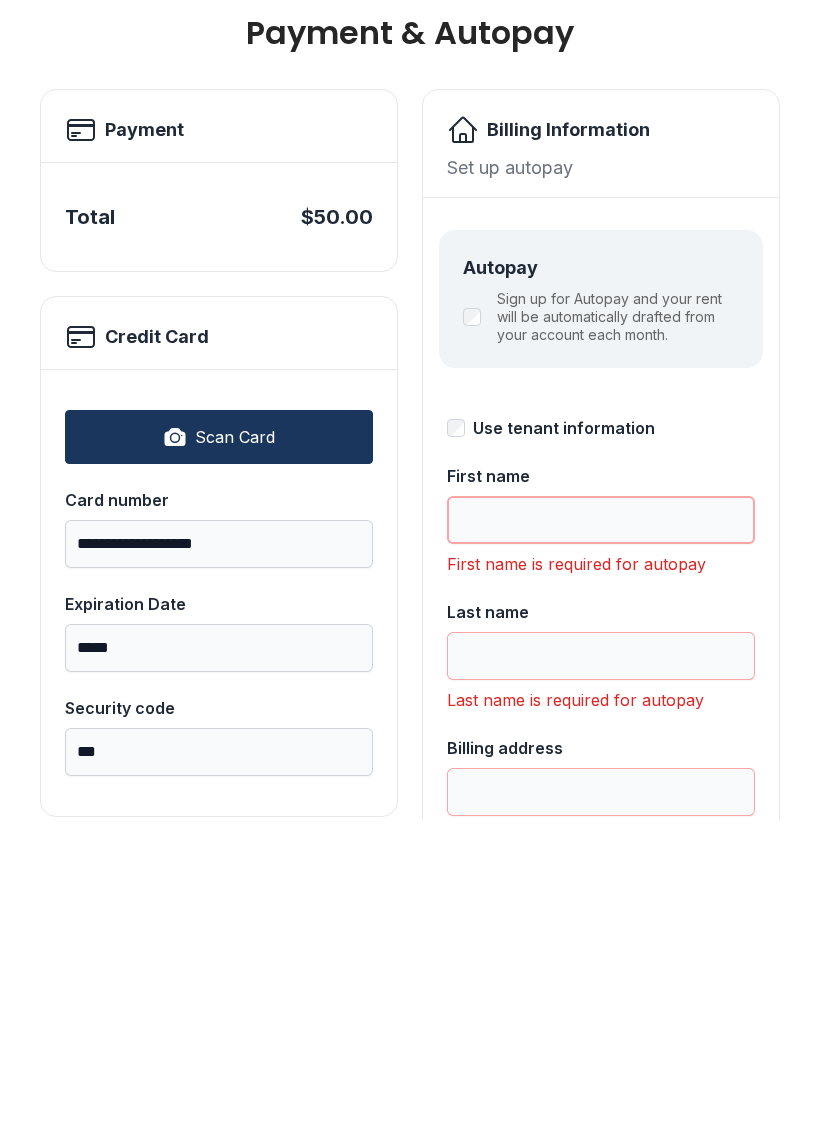 click on "First name" at bounding box center (601, 837) 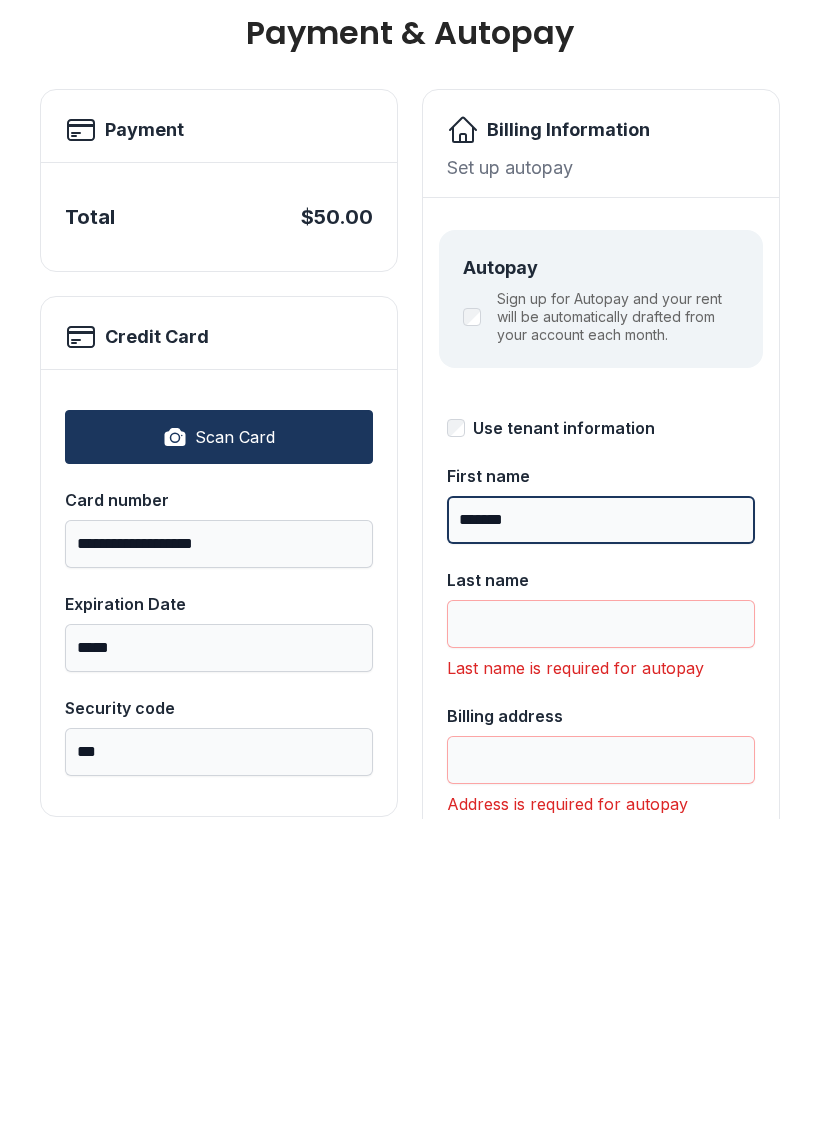 type on "*******" 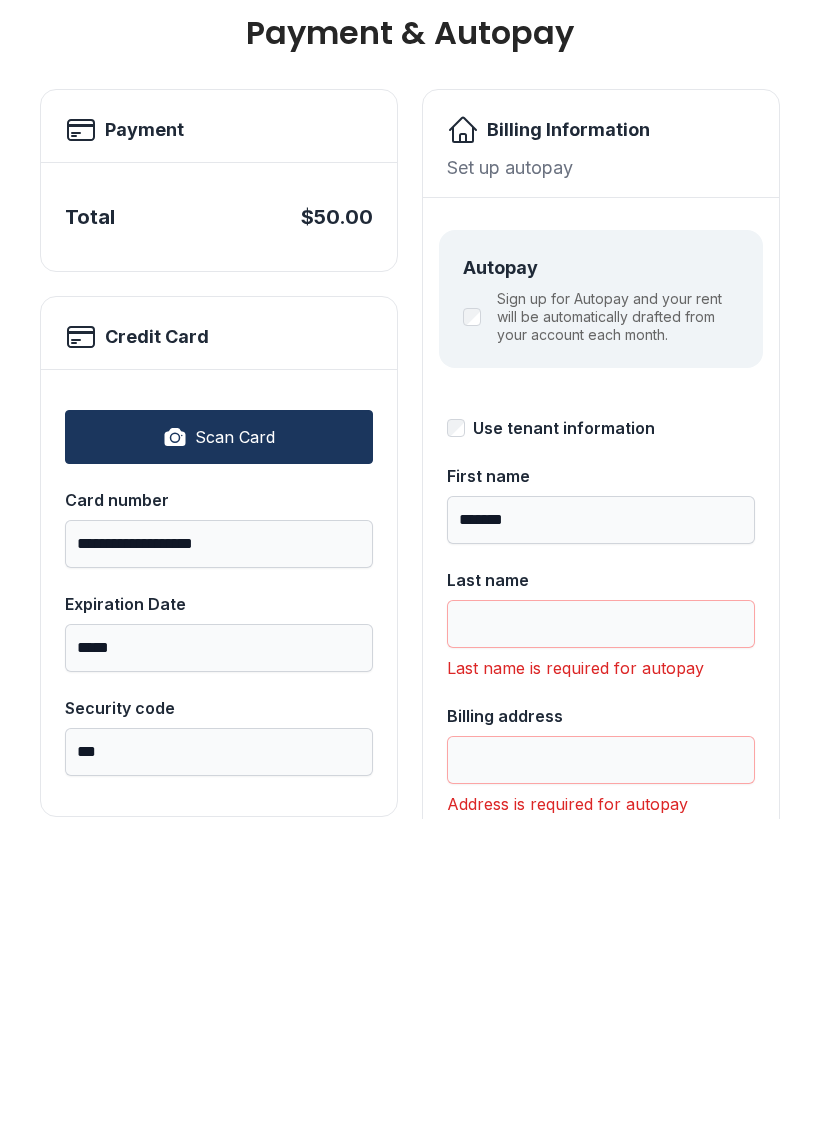 click on "Last name" at bounding box center (601, 941) 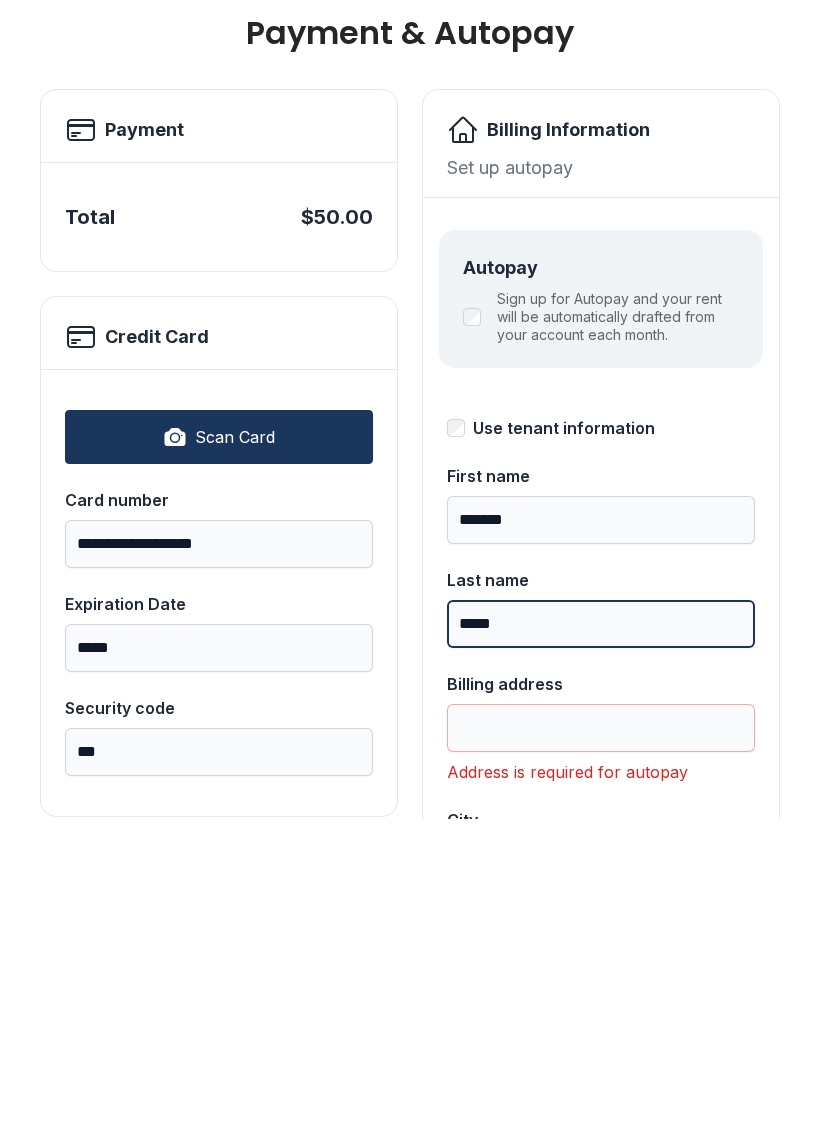 type on "*****" 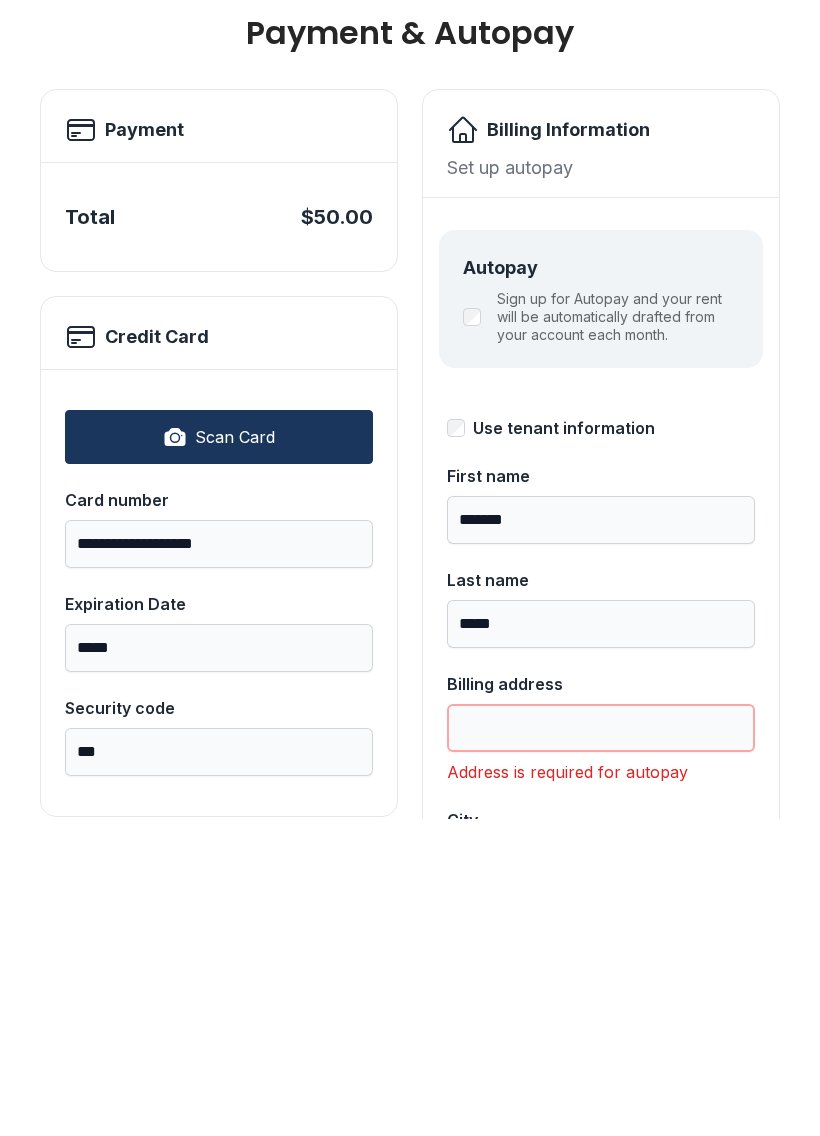 click on "Billing address" at bounding box center [601, 1045] 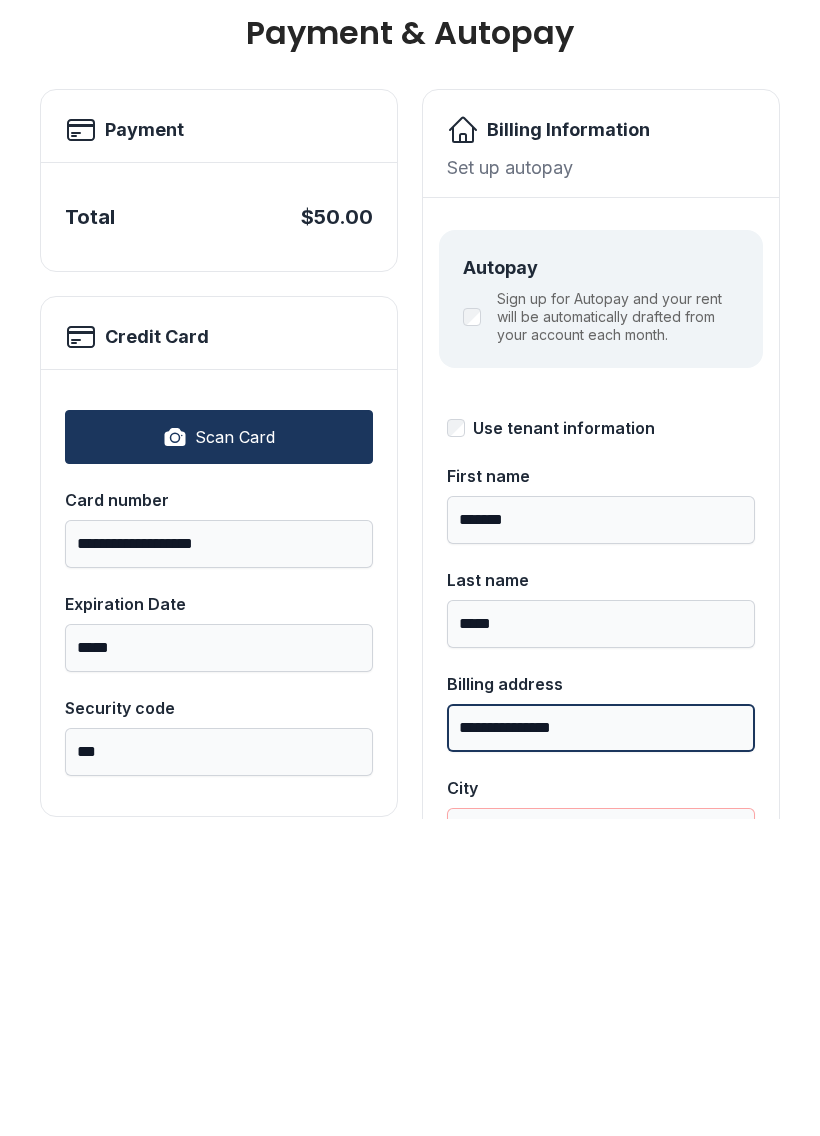 type on "**********" 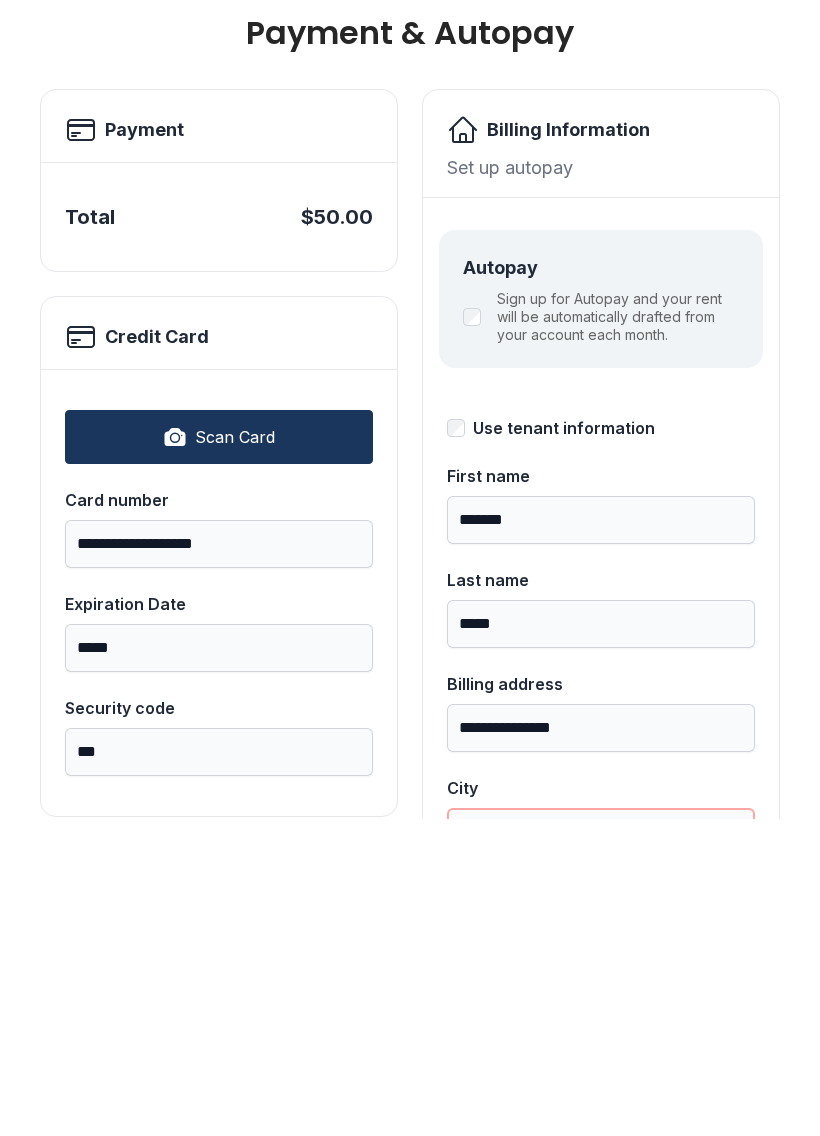 click on "City" at bounding box center (601, 1149) 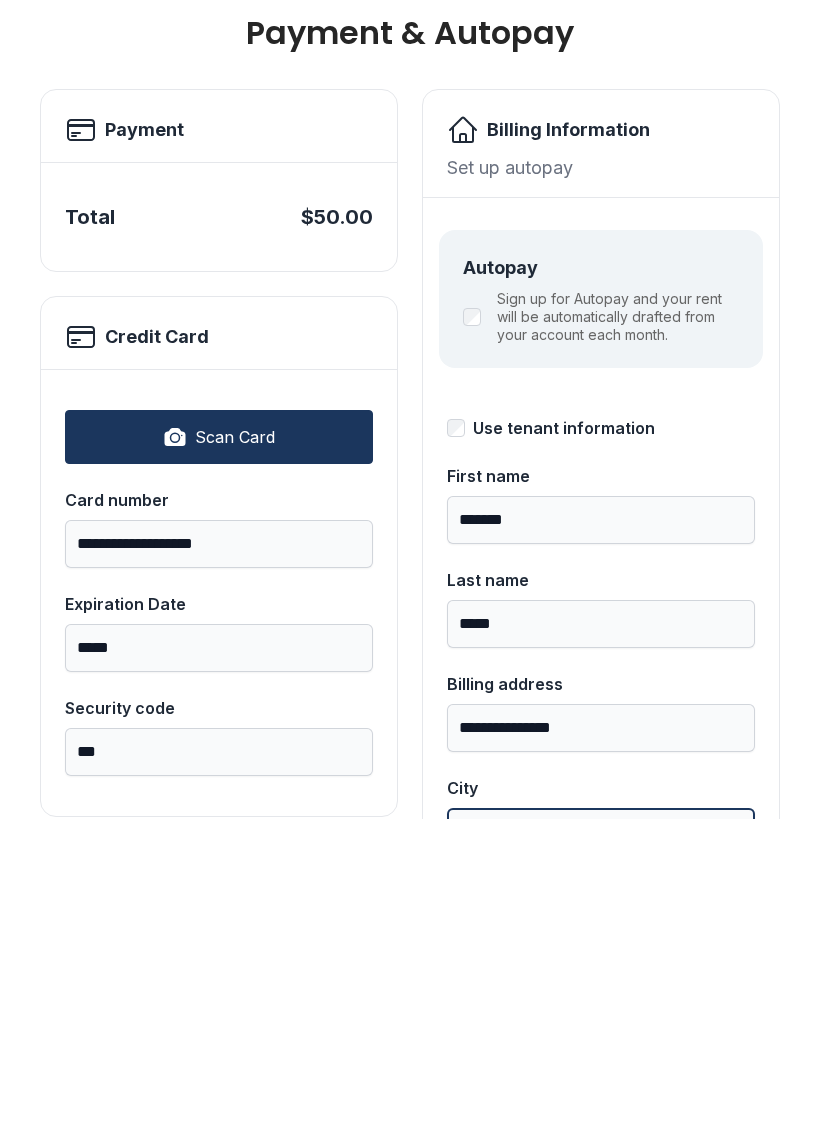 type on "*********" 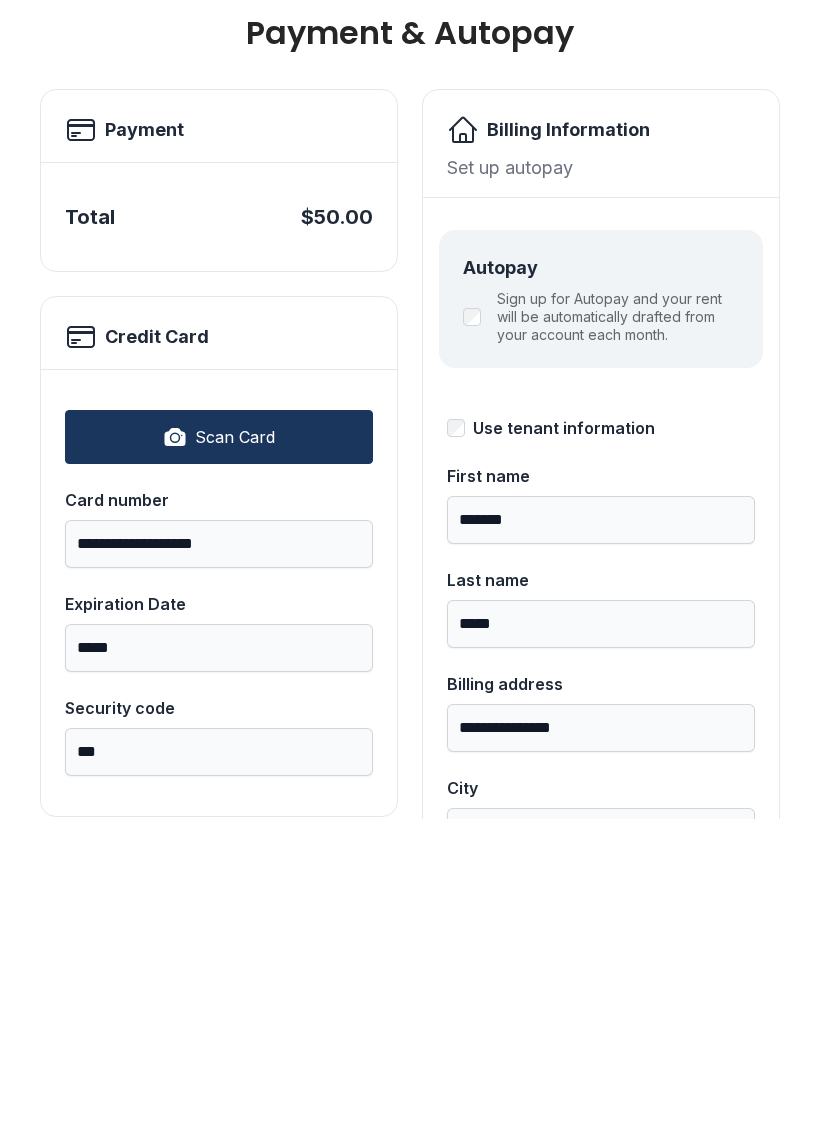 scroll, scrollTop: 298, scrollLeft: 0, axis: vertical 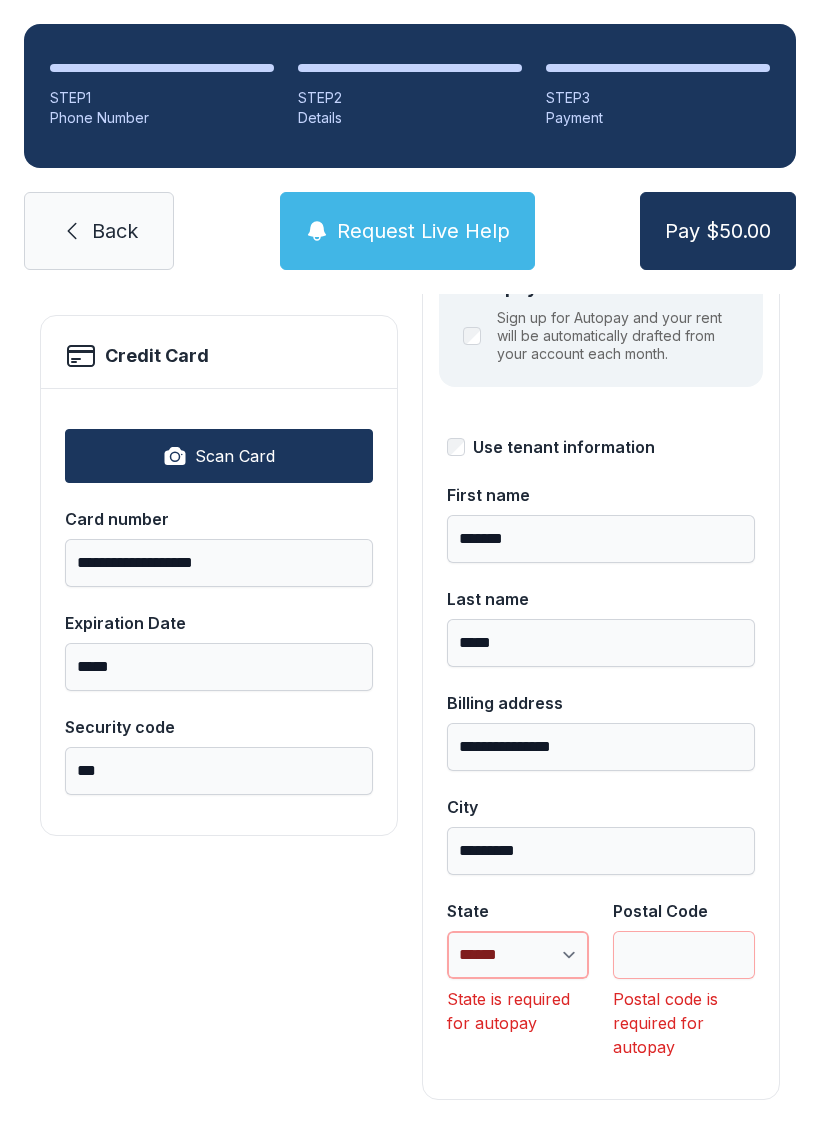 click on "**********" at bounding box center [518, 955] 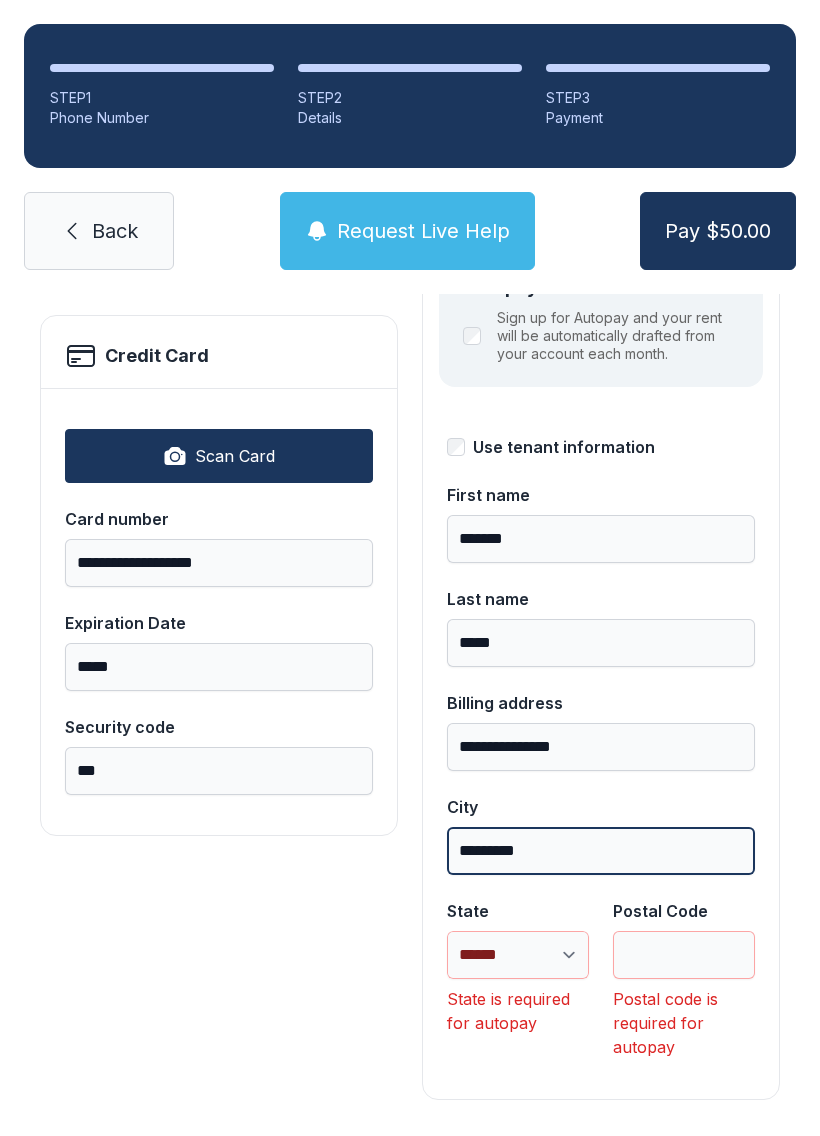 click on "*********" at bounding box center [601, 851] 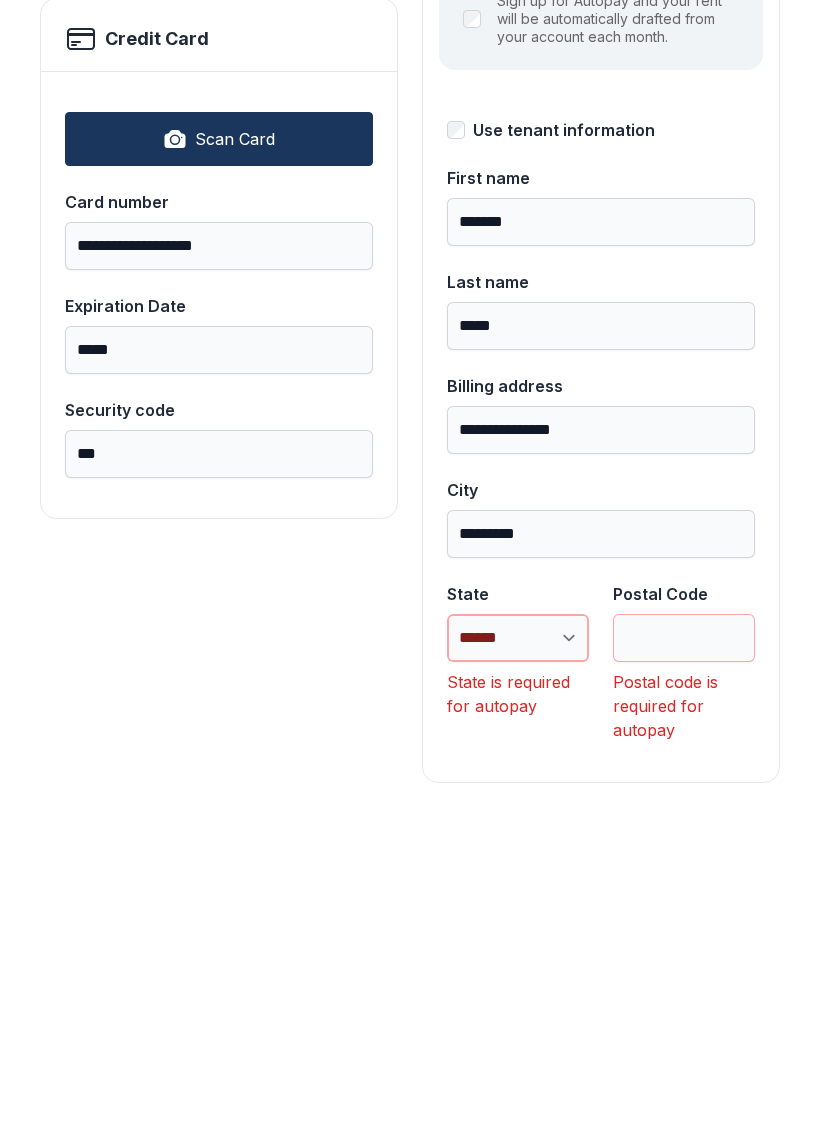 click on "**********" at bounding box center (518, 955) 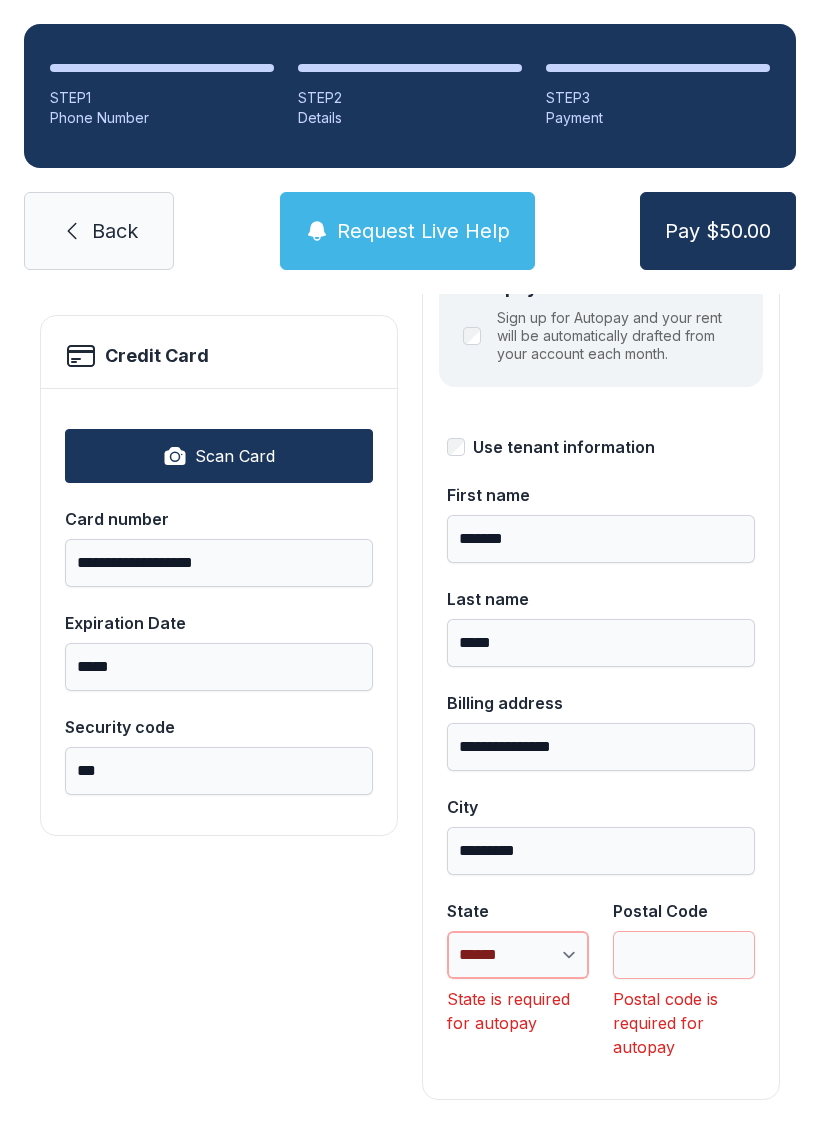select on "**" 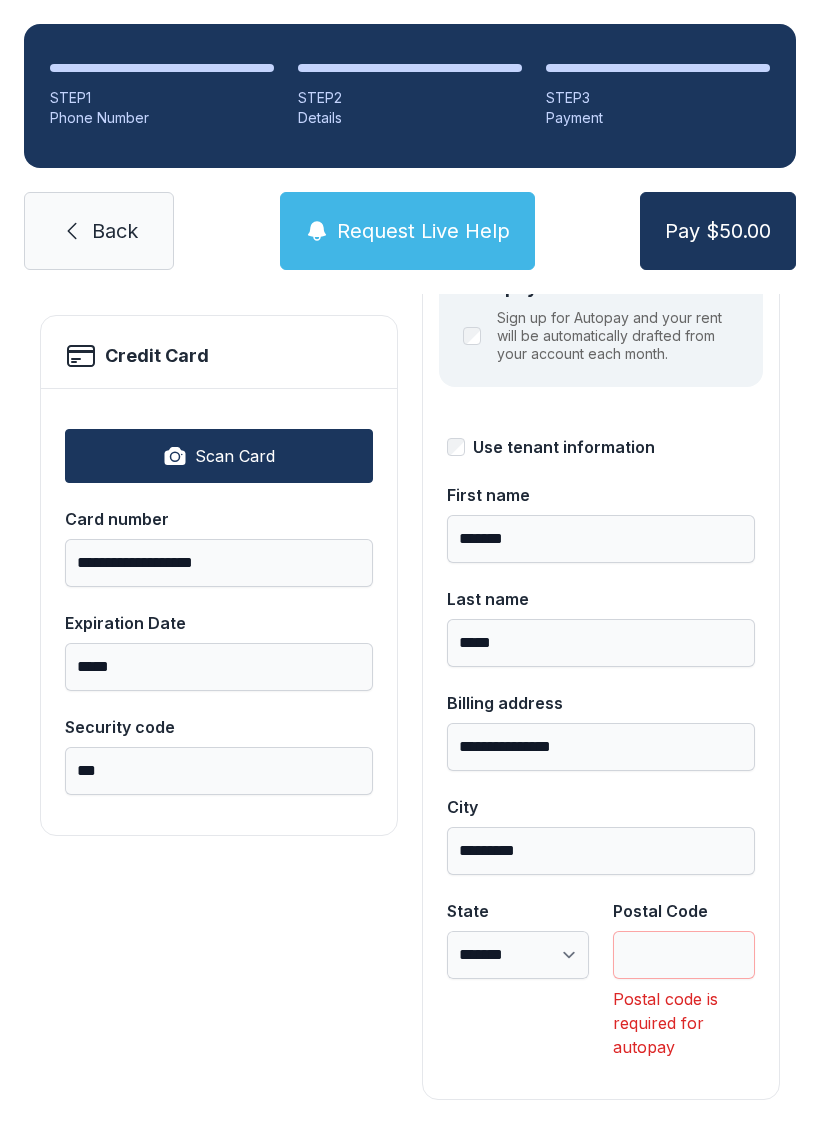 click on "Postal Code" at bounding box center (684, 955) 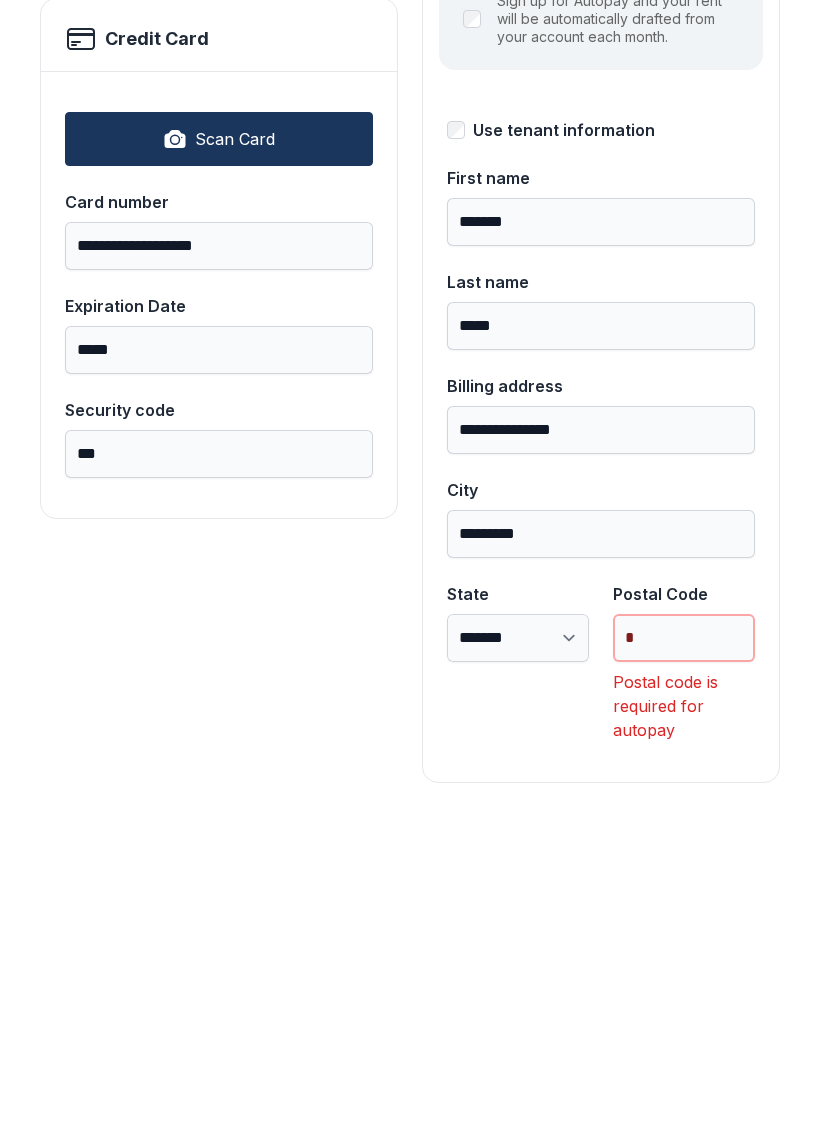 scroll, scrollTop: 218, scrollLeft: 0, axis: vertical 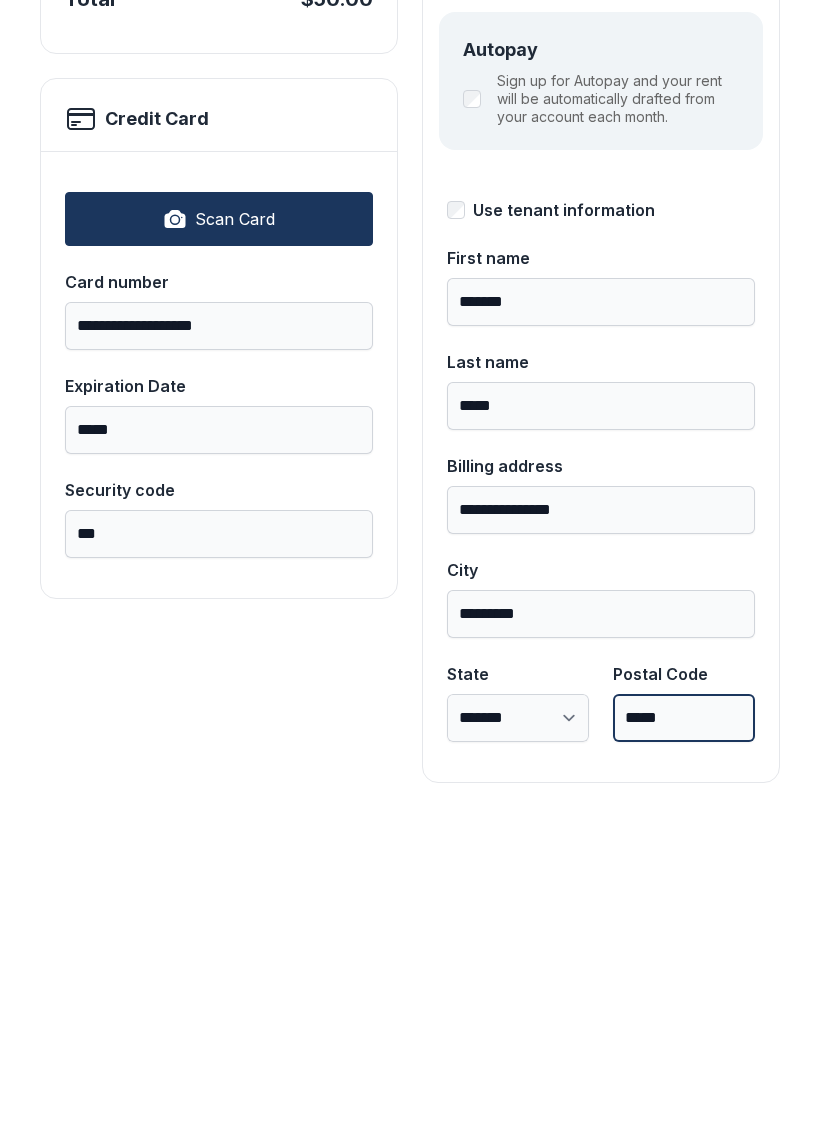 type on "*****" 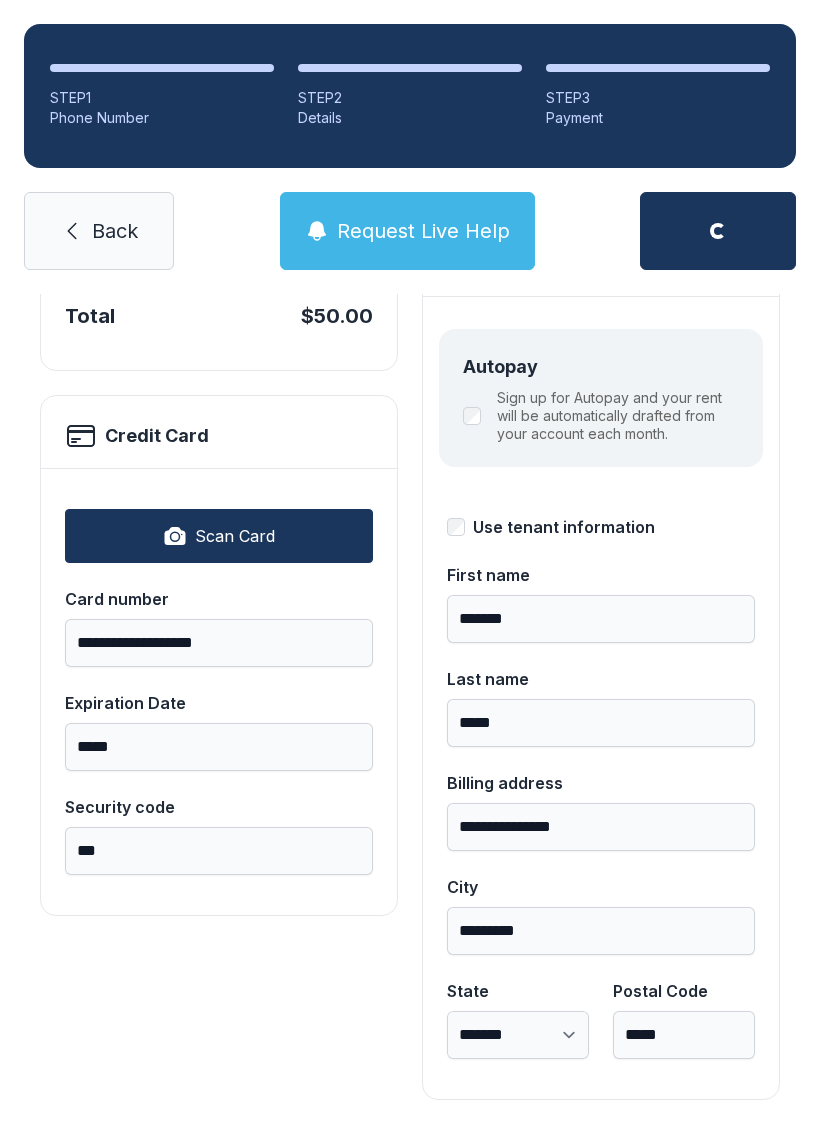 click on "Sign up for Autopay and your rent will be automatically drafted from your account each month." at bounding box center [618, 416] 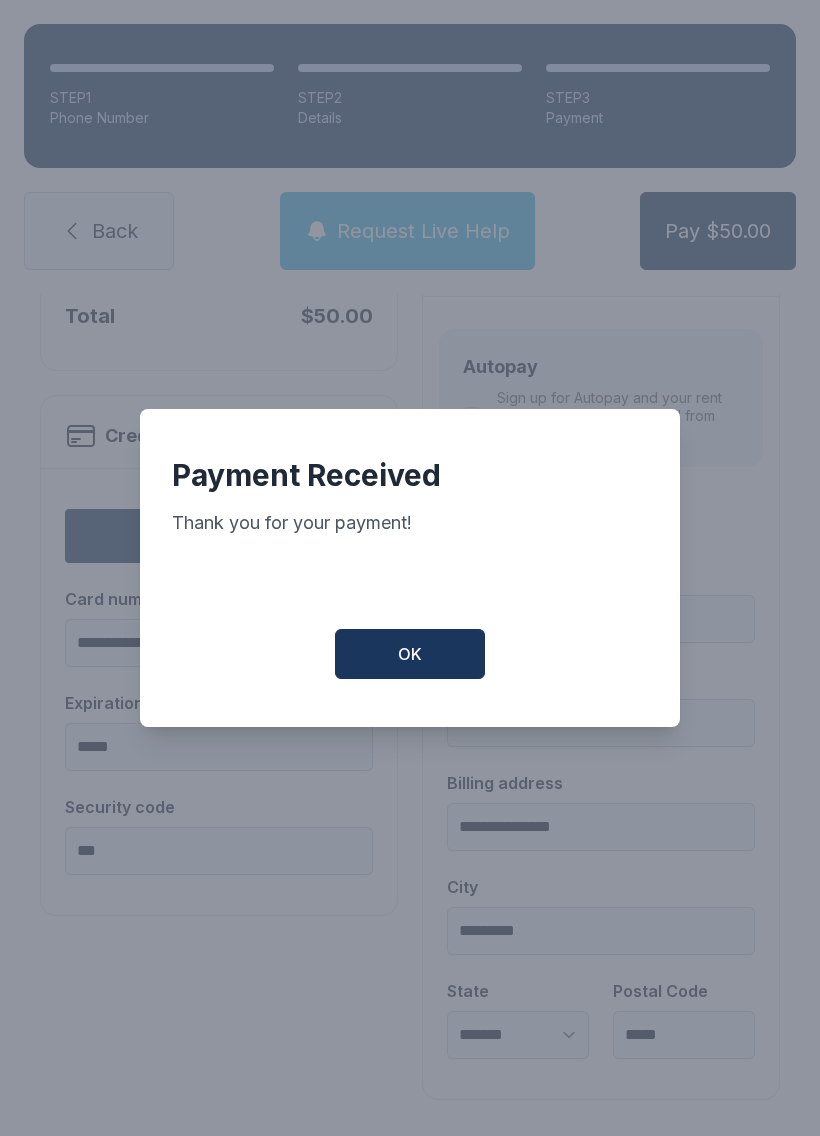 click on "OK" at bounding box center [410, 654] 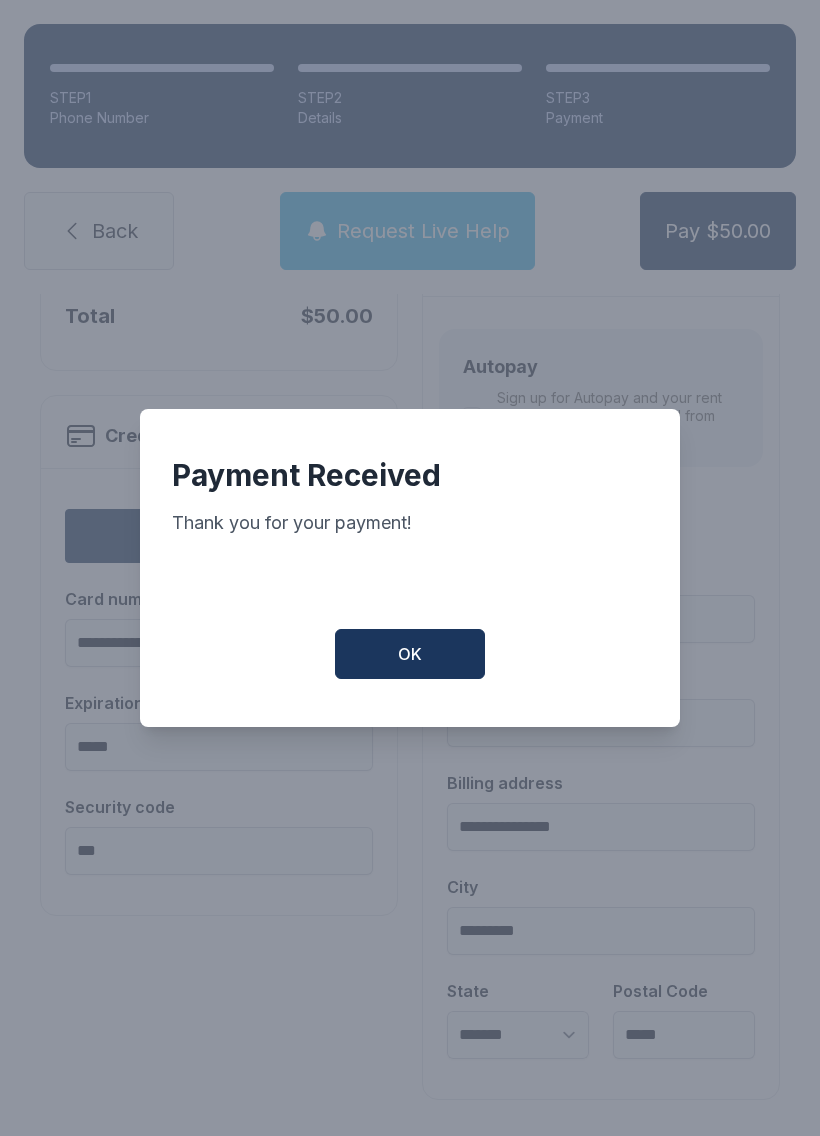 scroll, scrollTop: 0, scrollLeft: 0, axis: both 